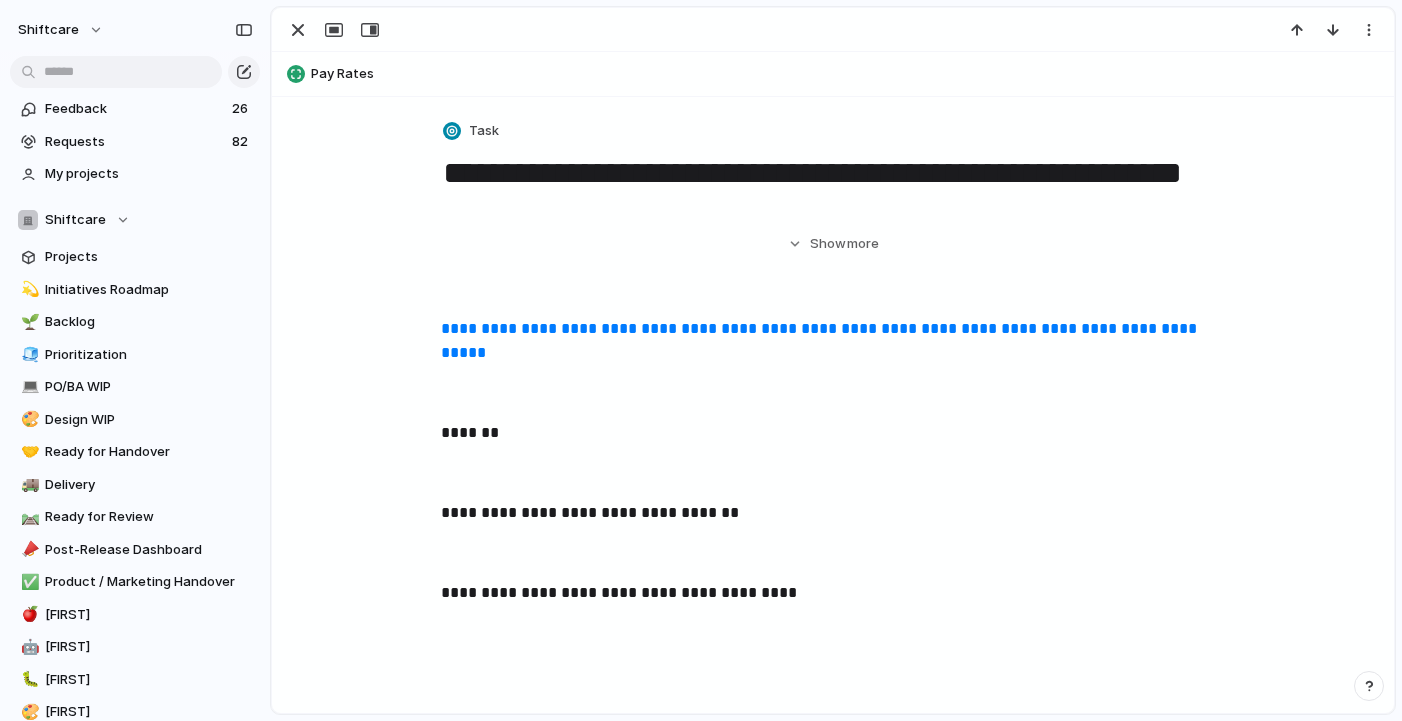 scroll, scrollTop: 0, scrollLeft: 0, axis: both 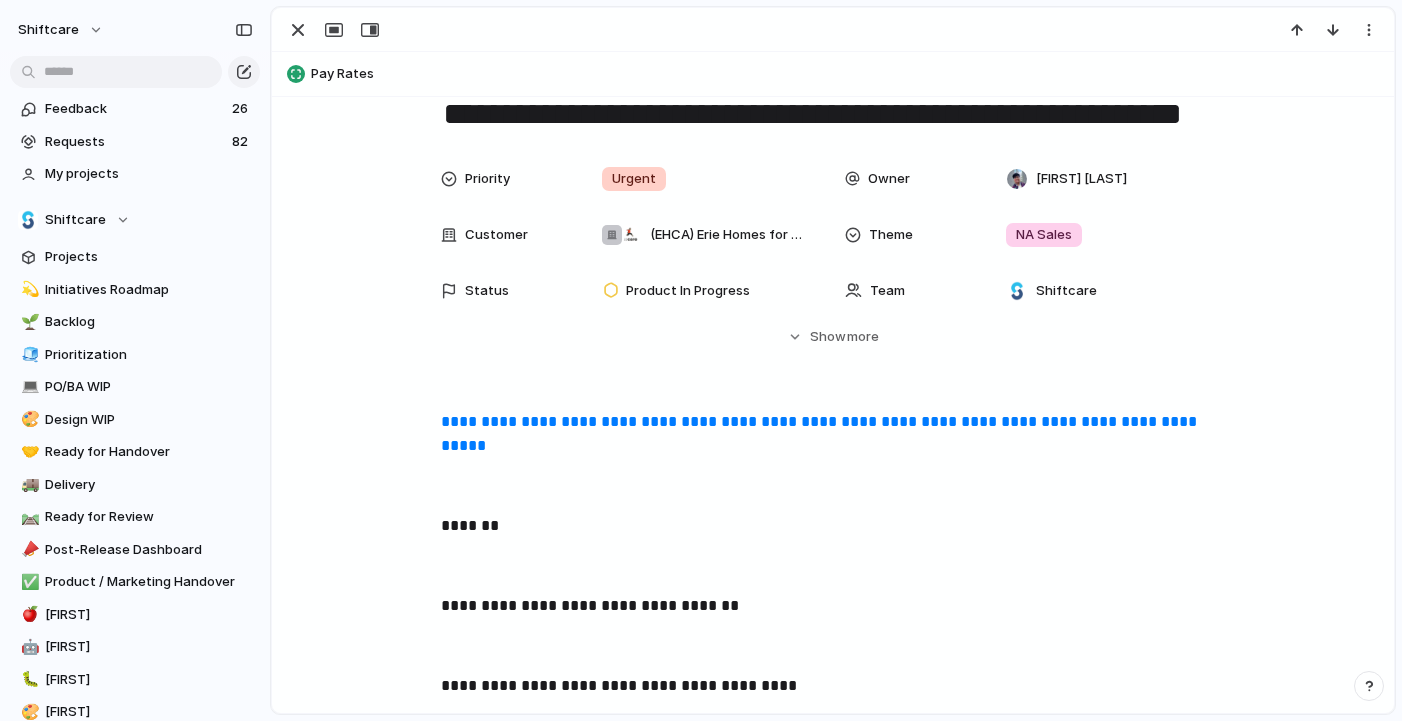 click on "**********" at bounding box center (821, 433) 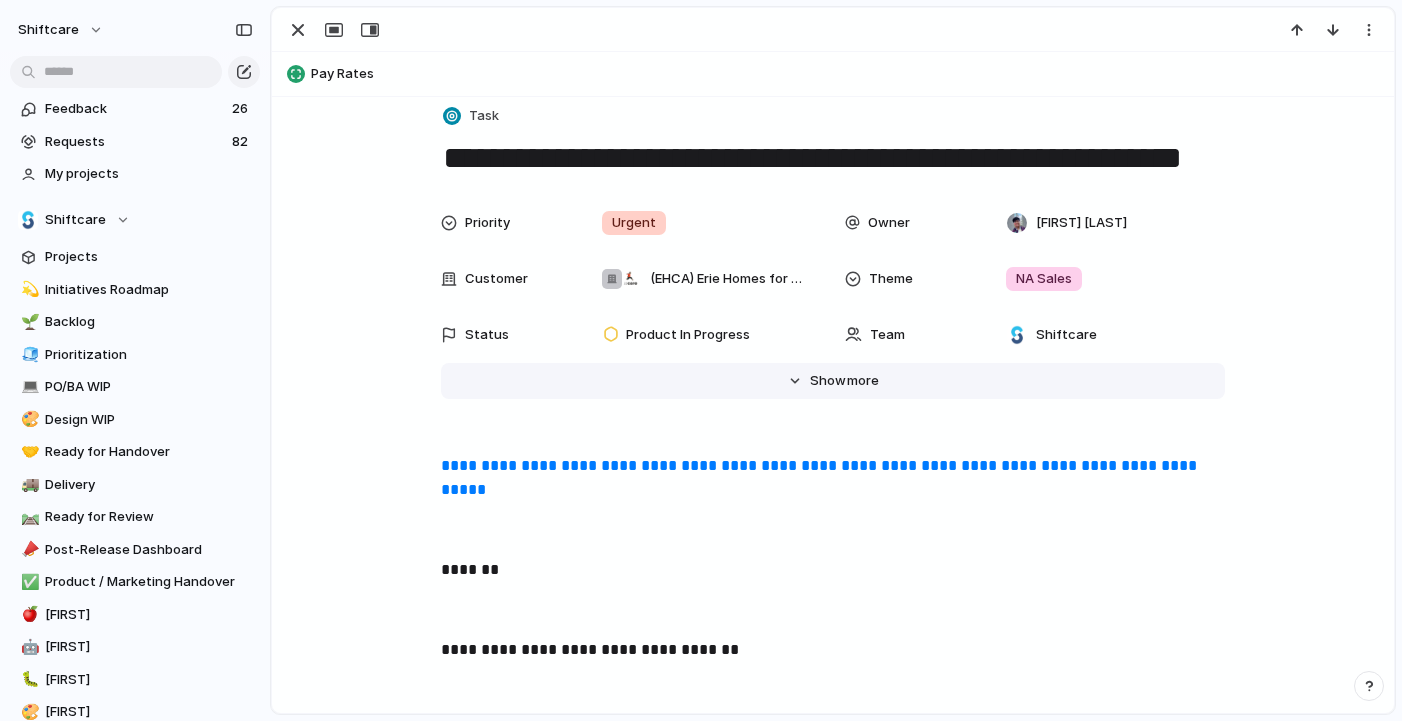 scroll, scrollTop: 0, scrollLeft: 0, axis: both 